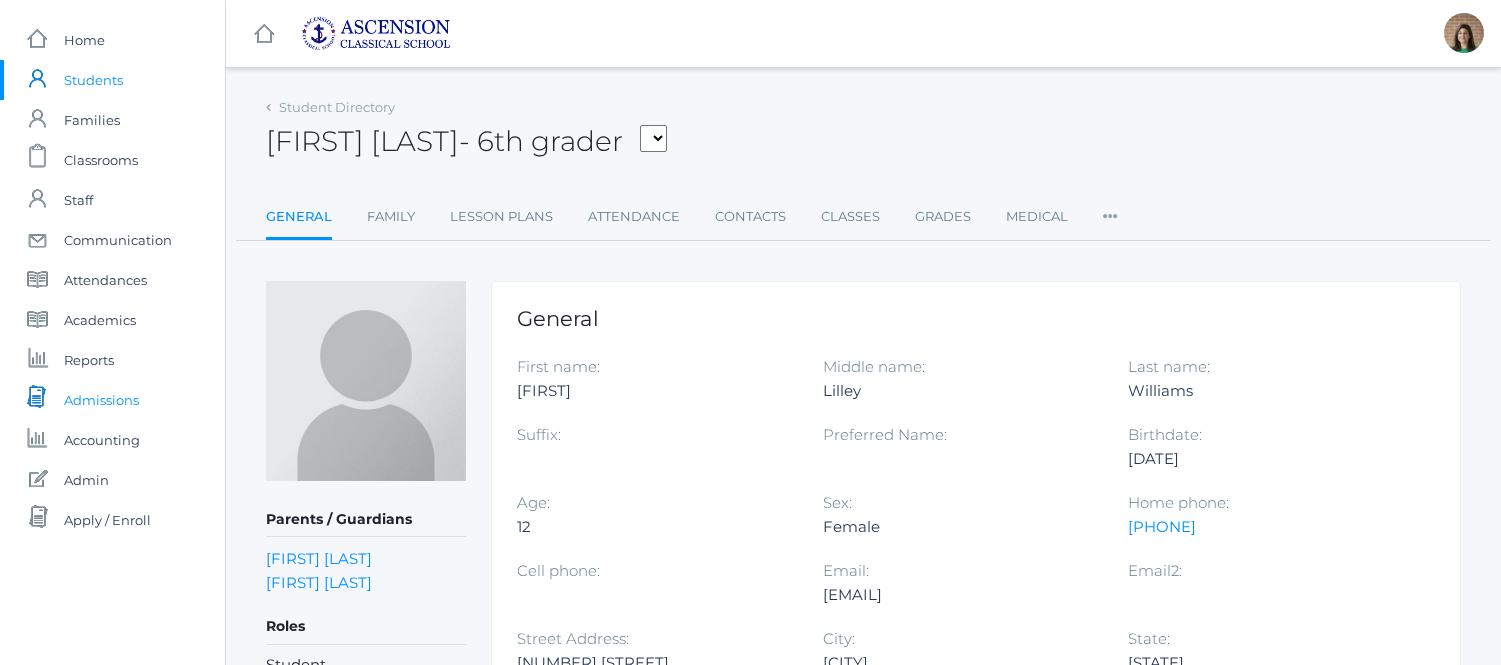 scroll, scrollTop: 237, scrollLeft: 0, axis: vertical 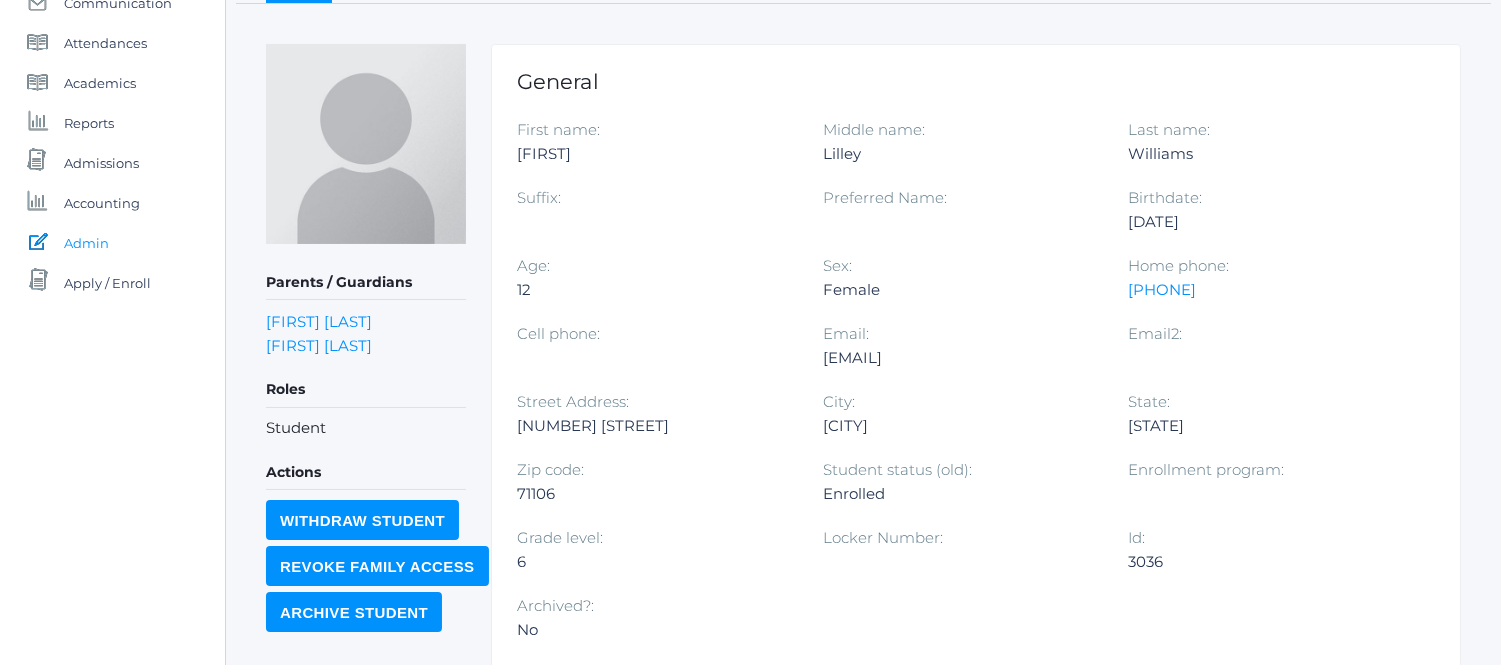 click on "Admin" at bounding box center [86, 243] 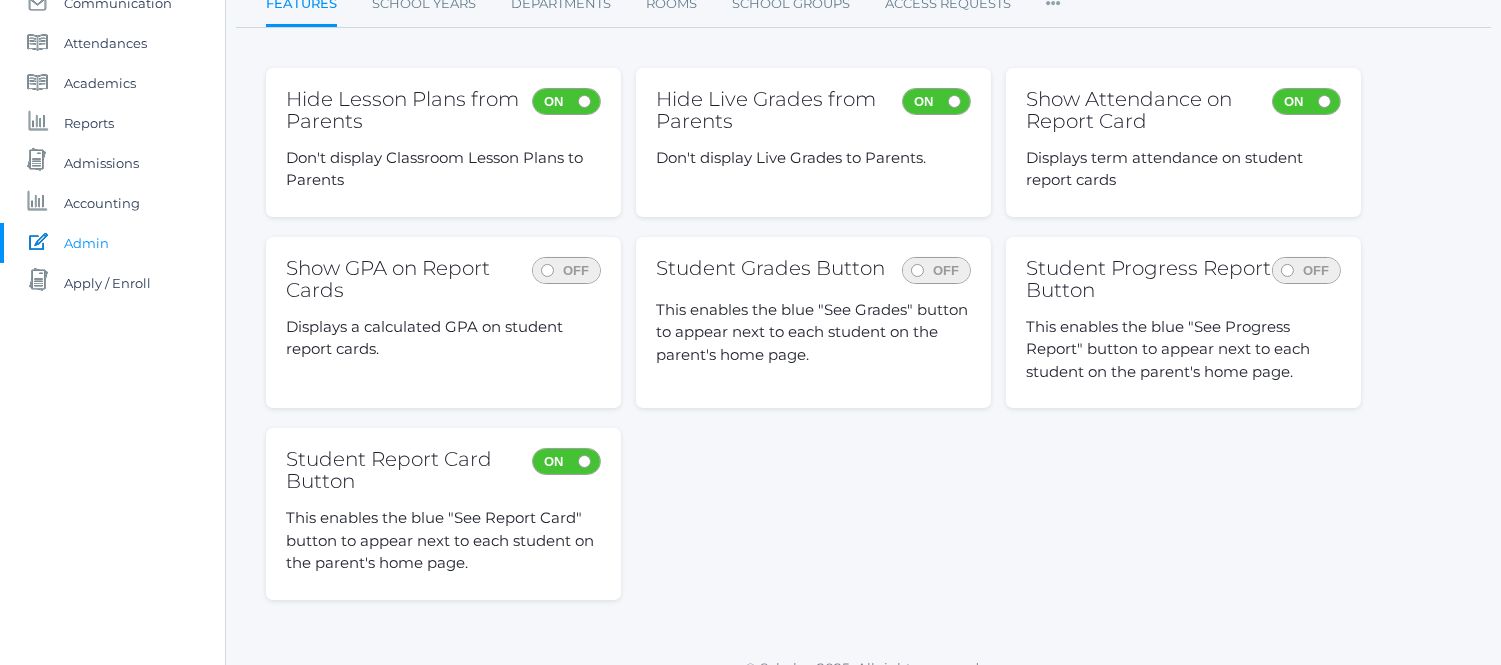 scroll, scrollTop: 0, scrollLeft: 0, axis: both 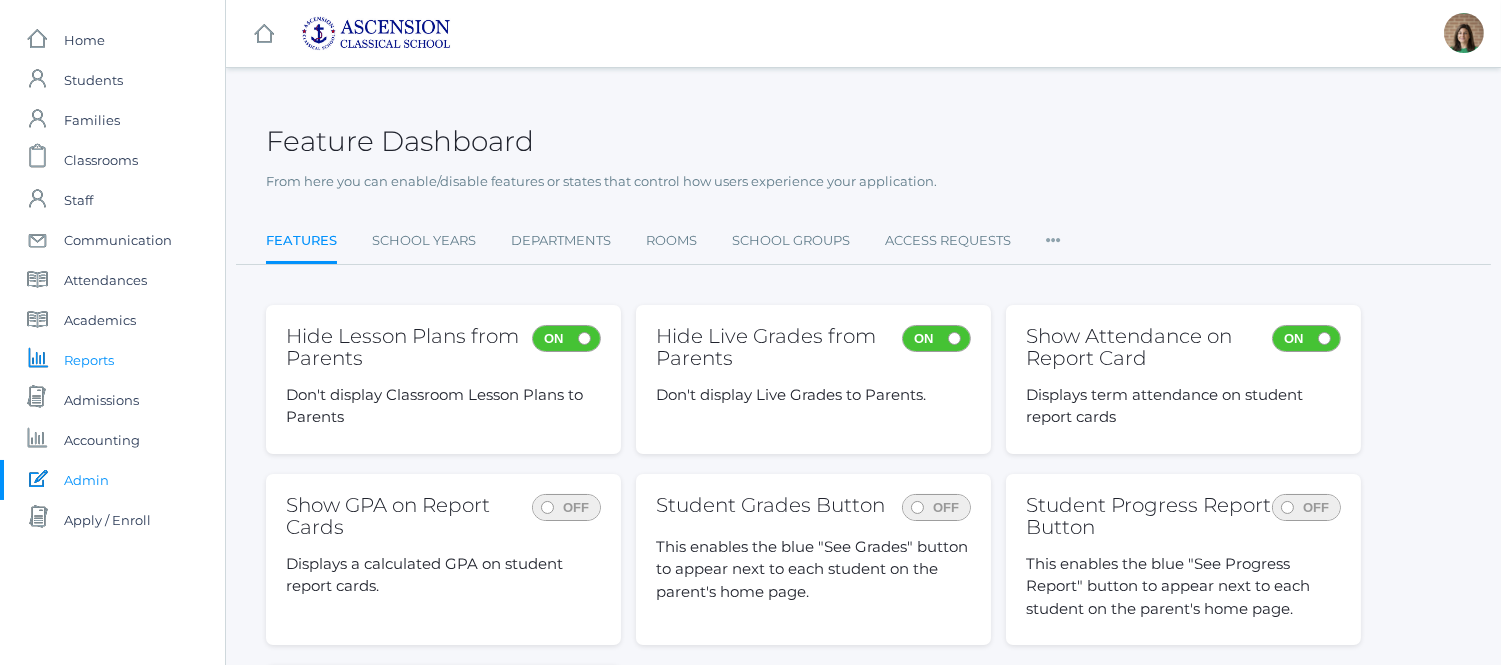 click on "Reports" at bounding box center (89, 360) 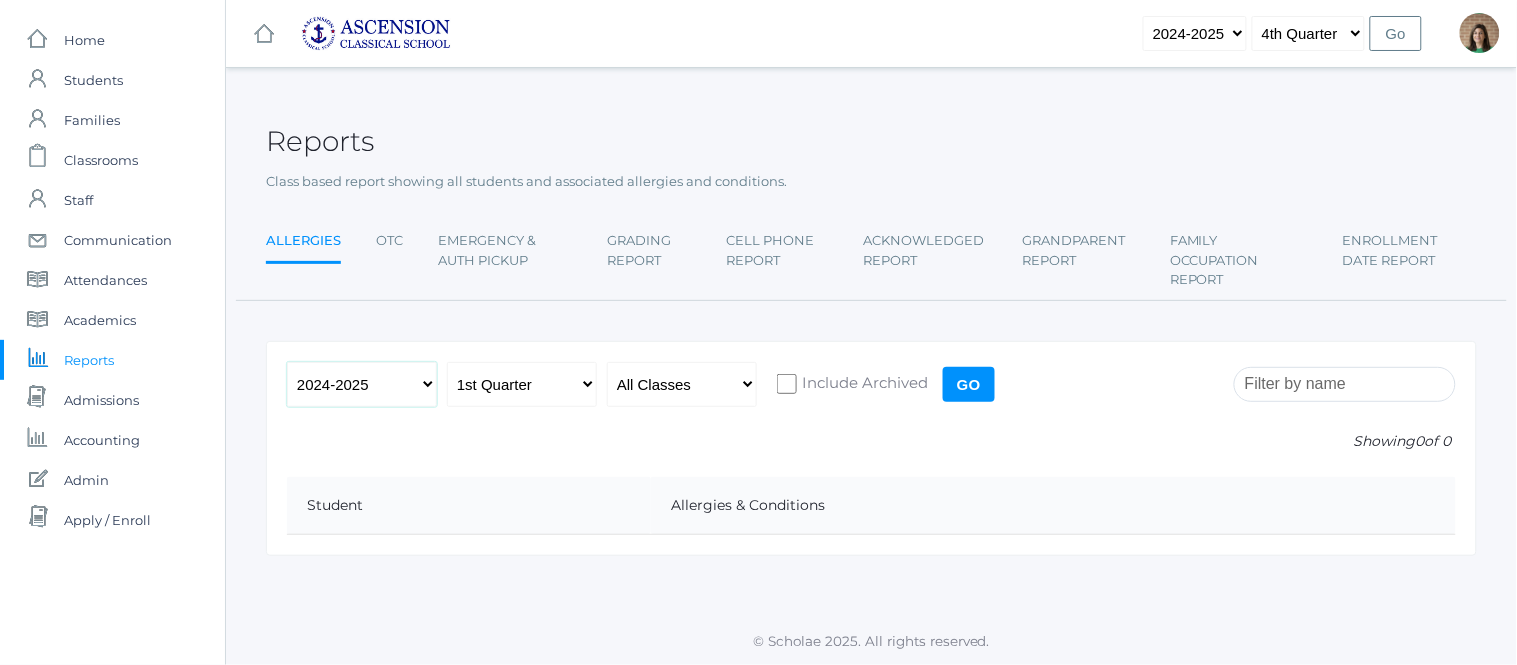 click on "2022-2023
2023-2024
2024-2025" at bounding box center (362, 384) 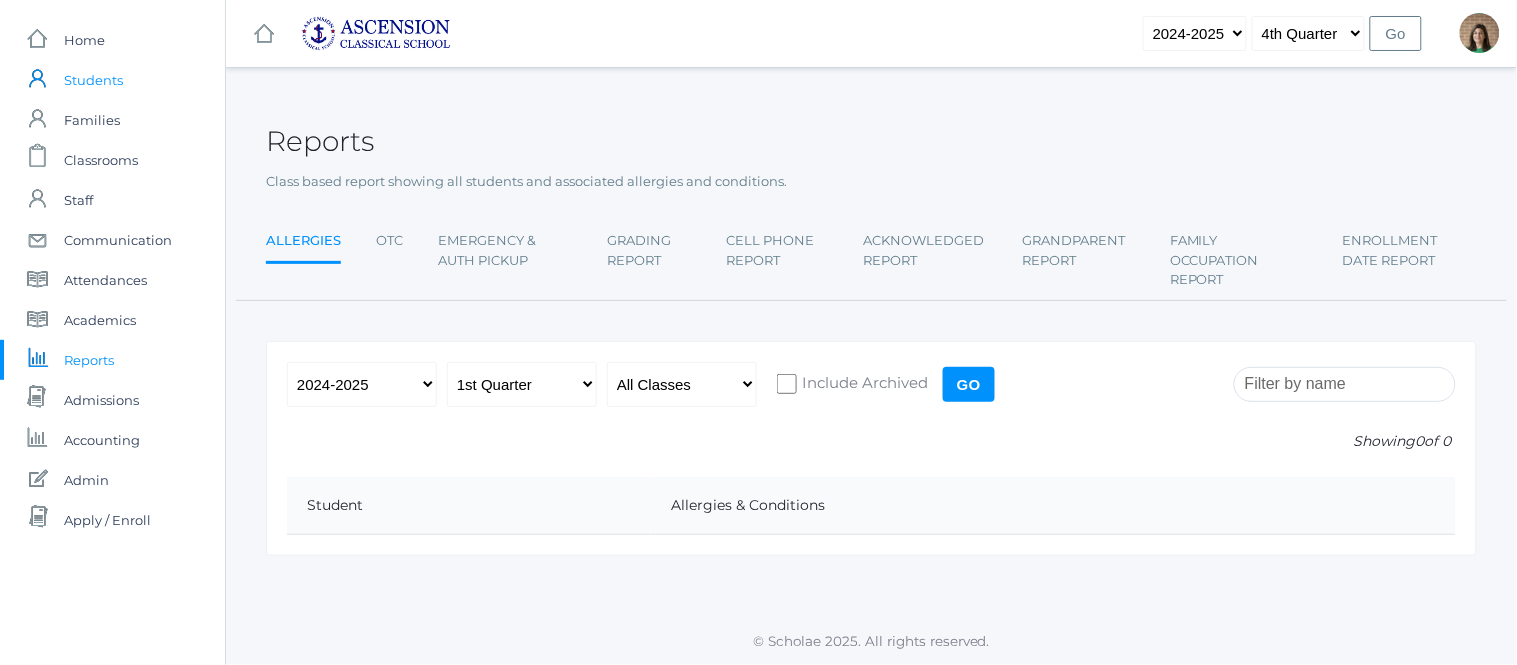 click on "Students" at bounding box center [93, 80] 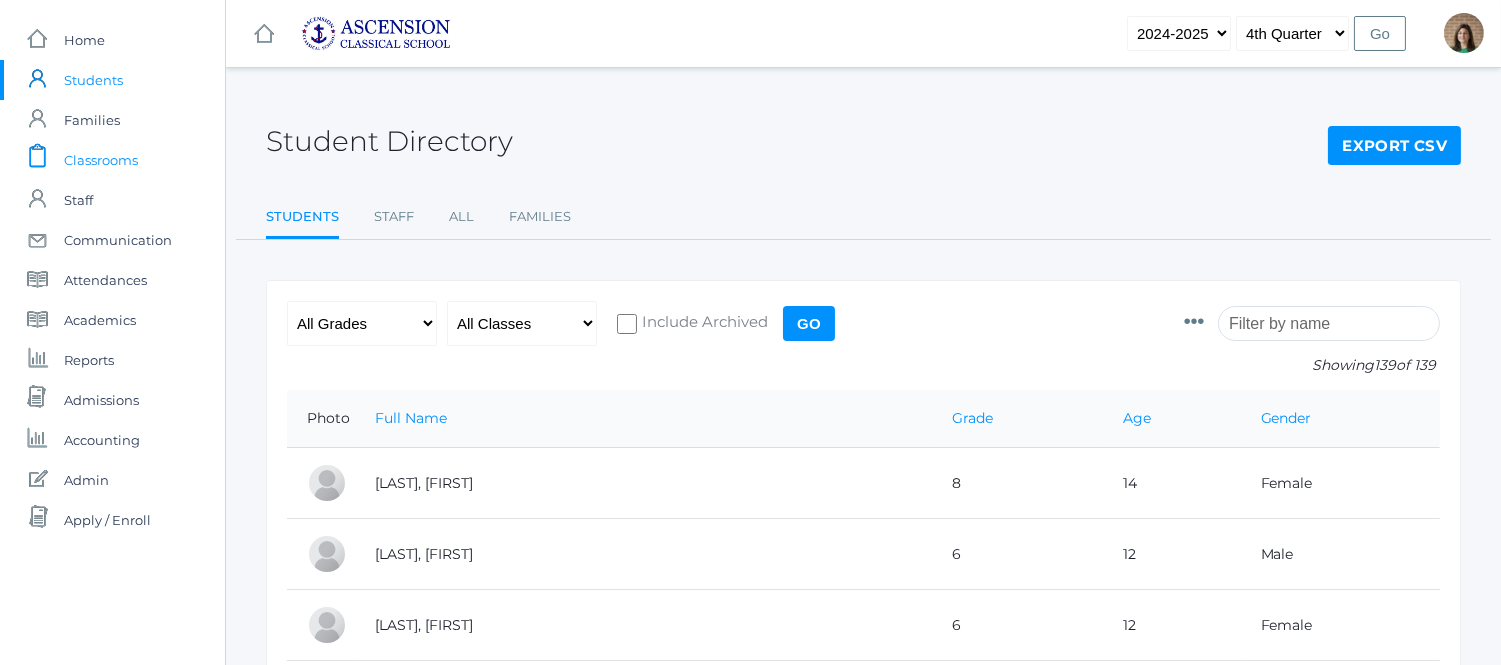 click on "Classrooms" at bounding box center [101, 160] 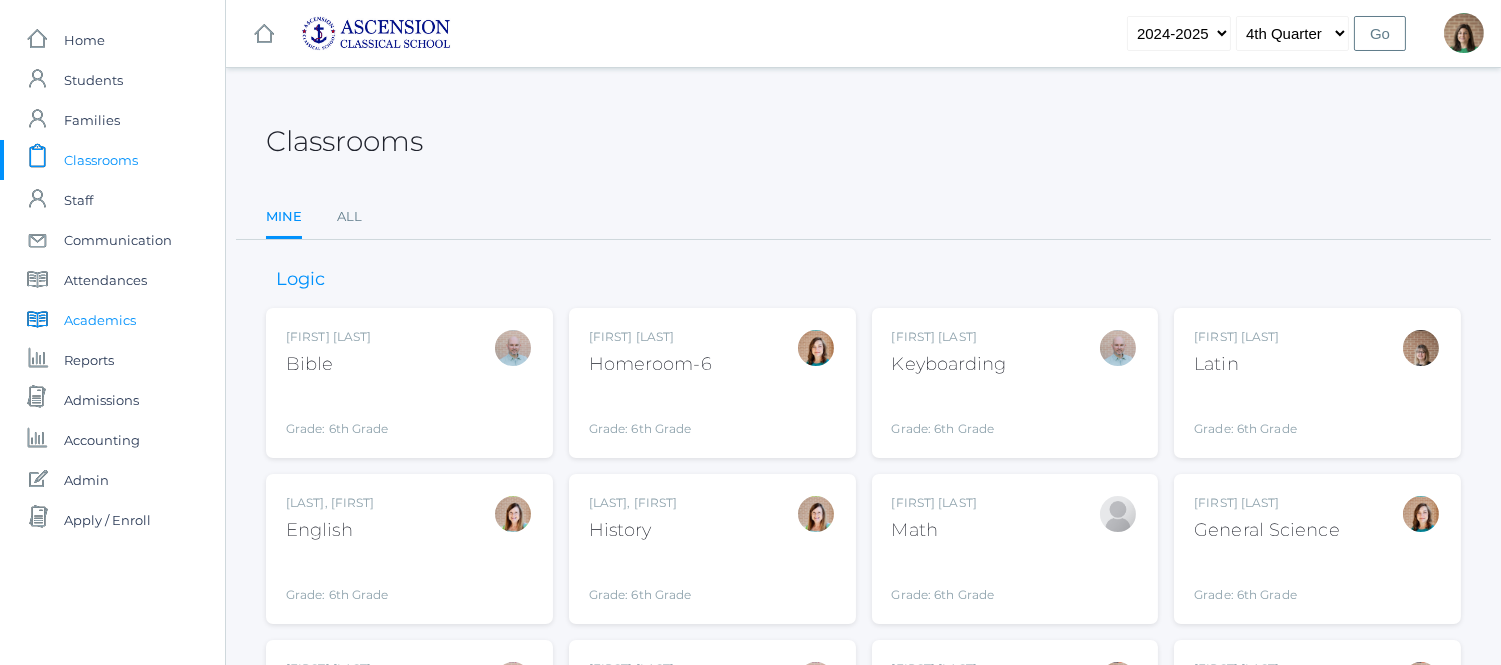 click on "Academics" at bounding box center [100, 320] 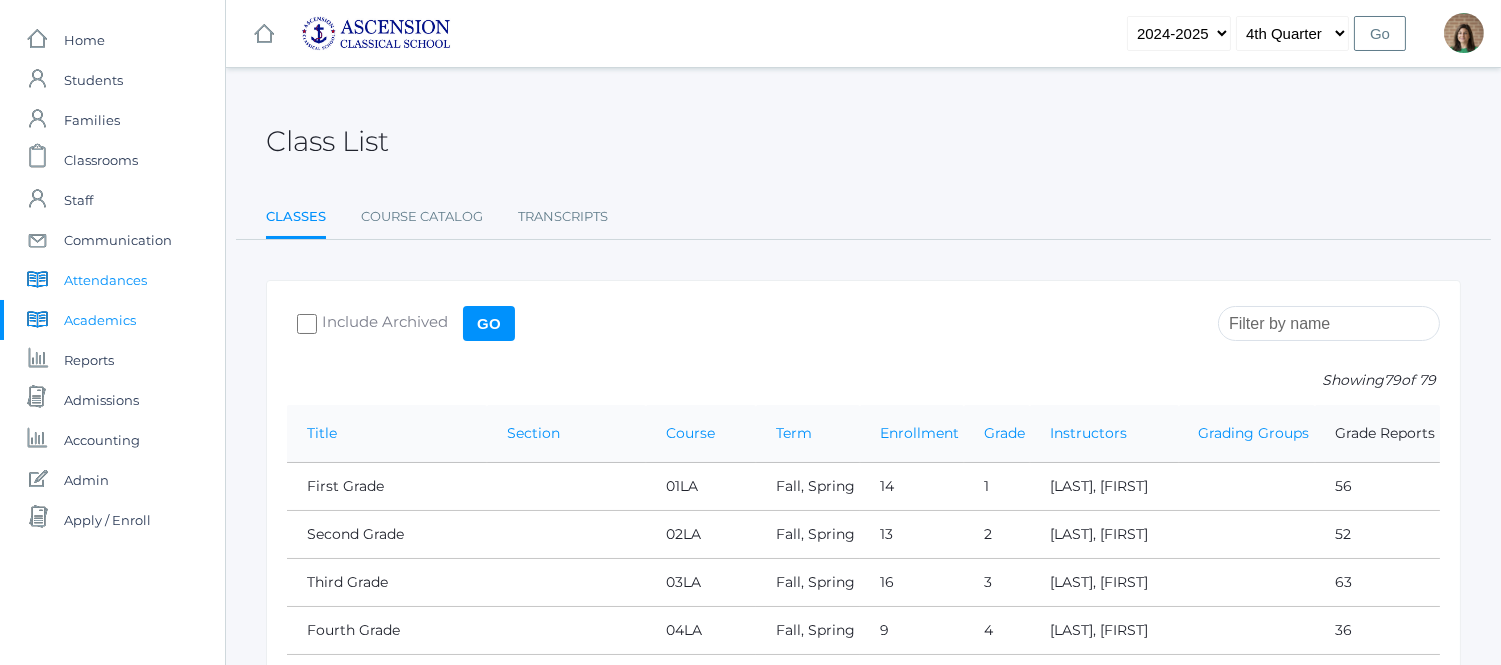 click on "Attendances" at bounding box center [105, 280] 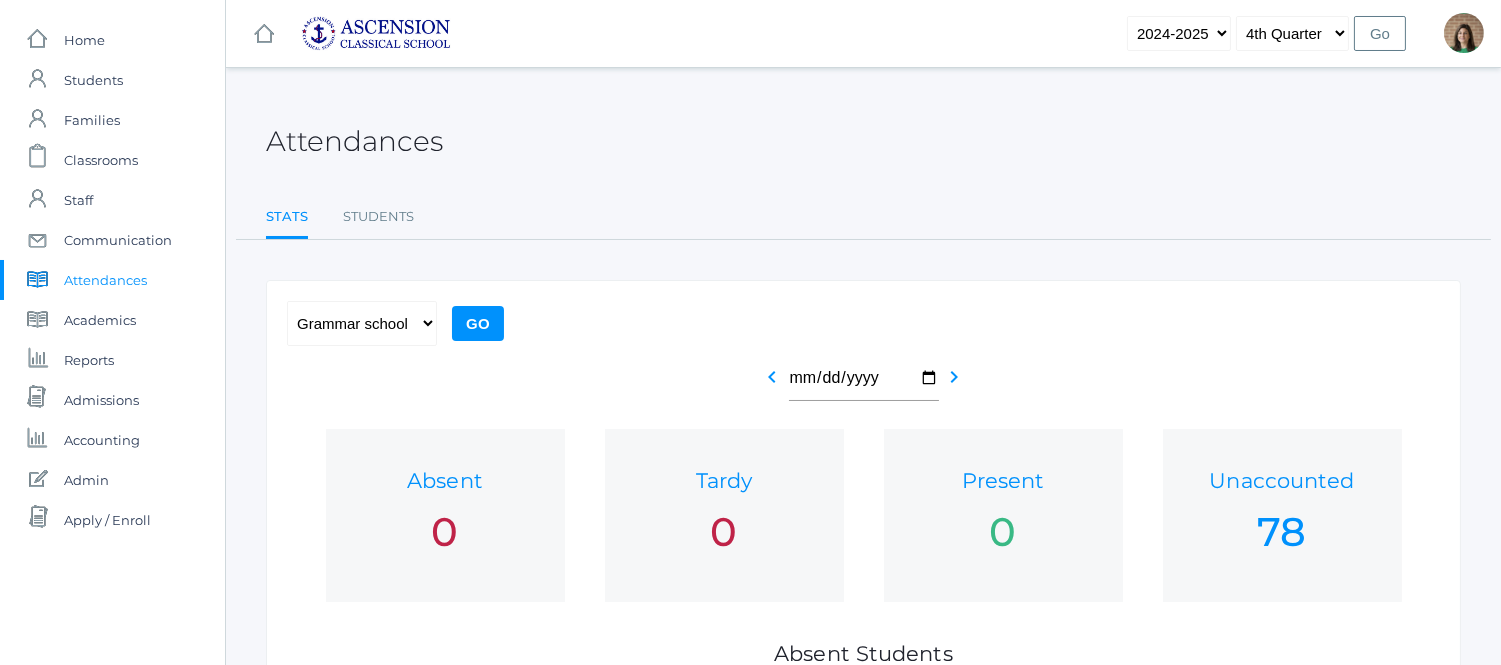 click on "Admissions" at bounding box center [101, 400] 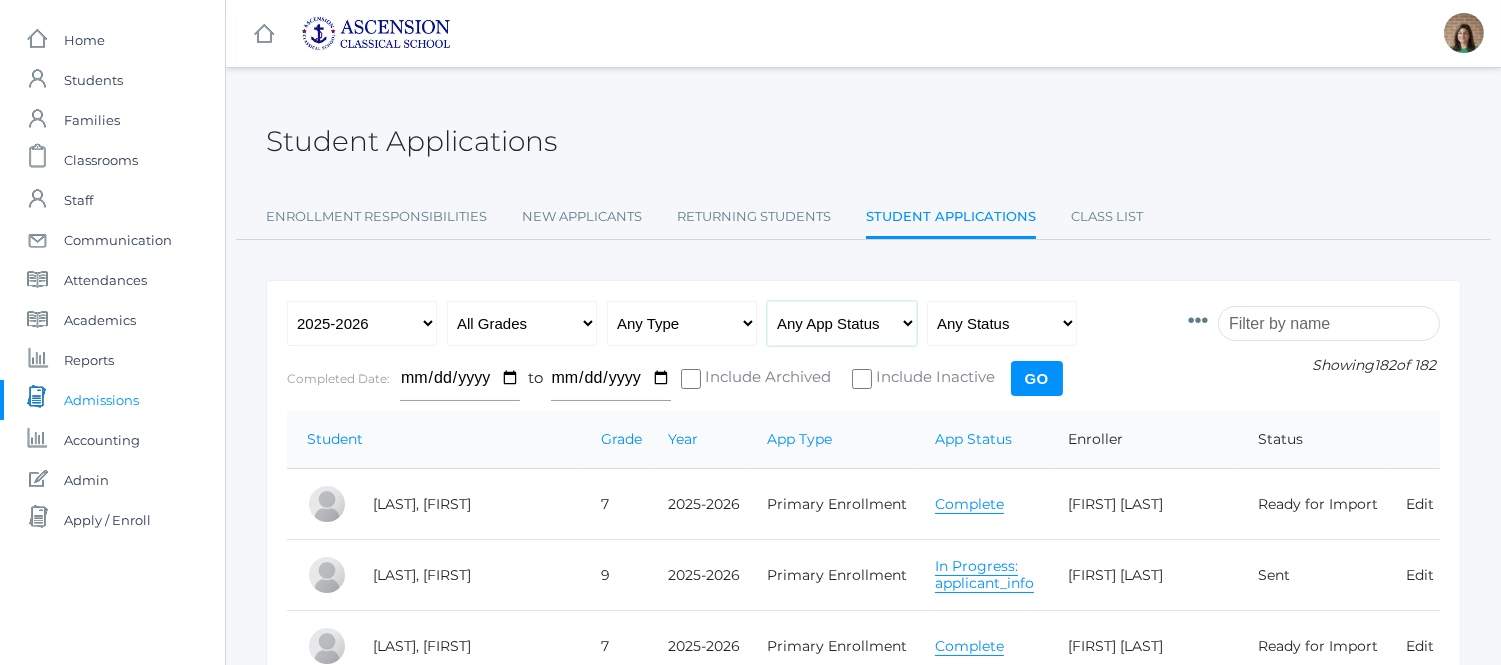 click on "Any App Status
Not Started
In Progress
Complete" at bounding box center (842, 323) 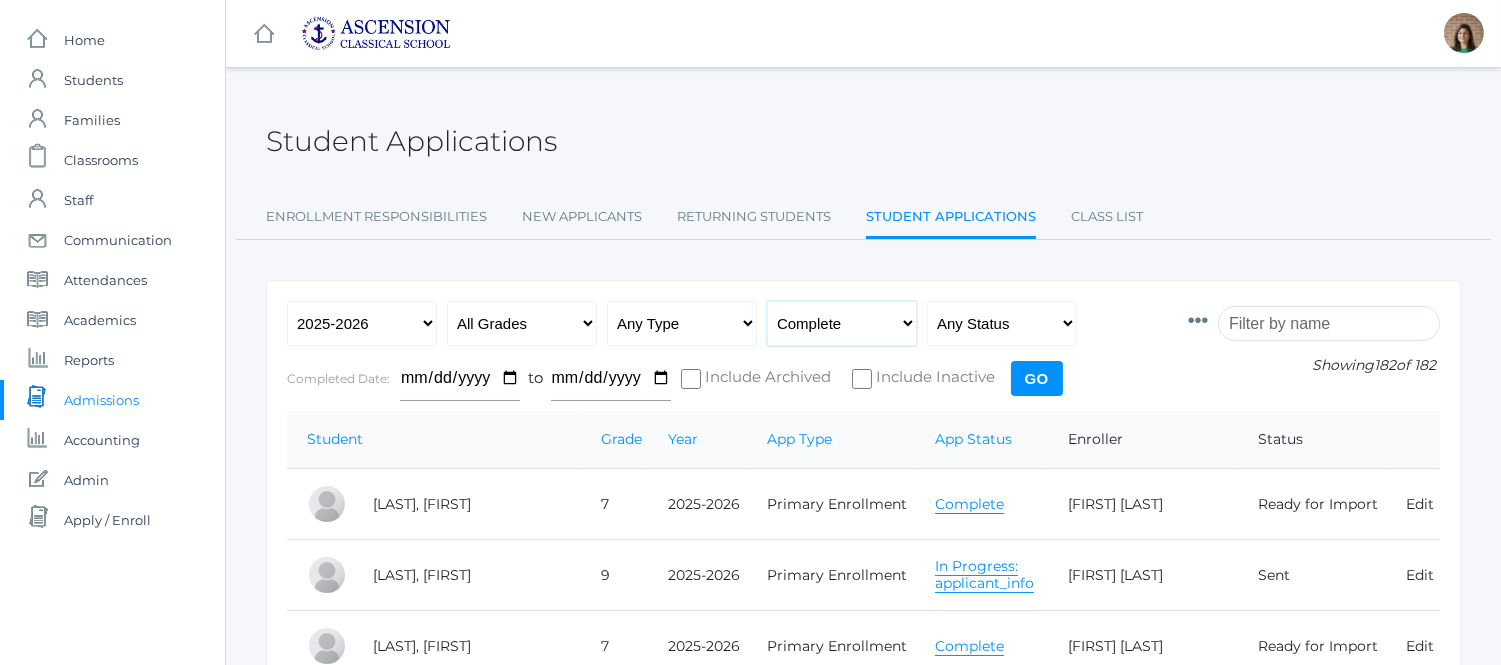 click on "Any App Status
Not Started
In Progress
Complete" at bounding box center (842, 323) 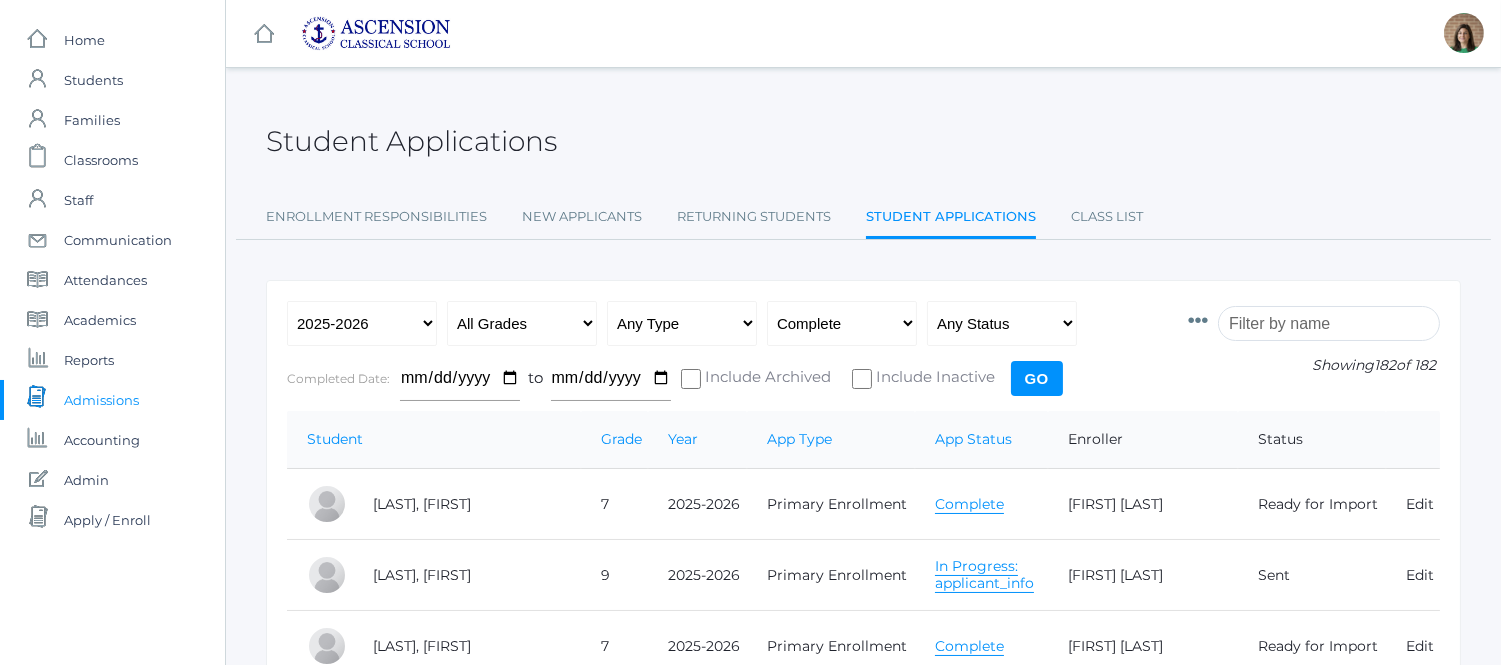 click on "Go" at bounding box center (1037, 378) 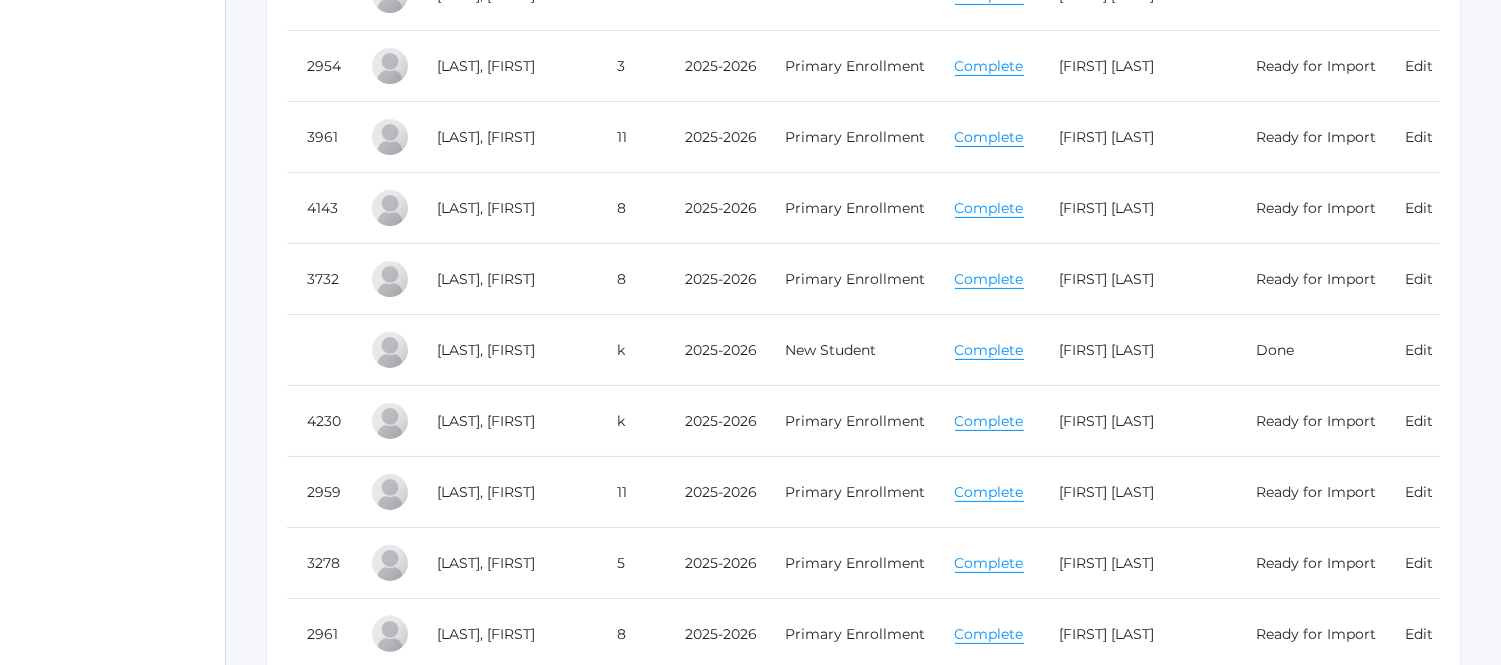 scroll, scrollTop: 0, scrollLeft: 0, axis: both 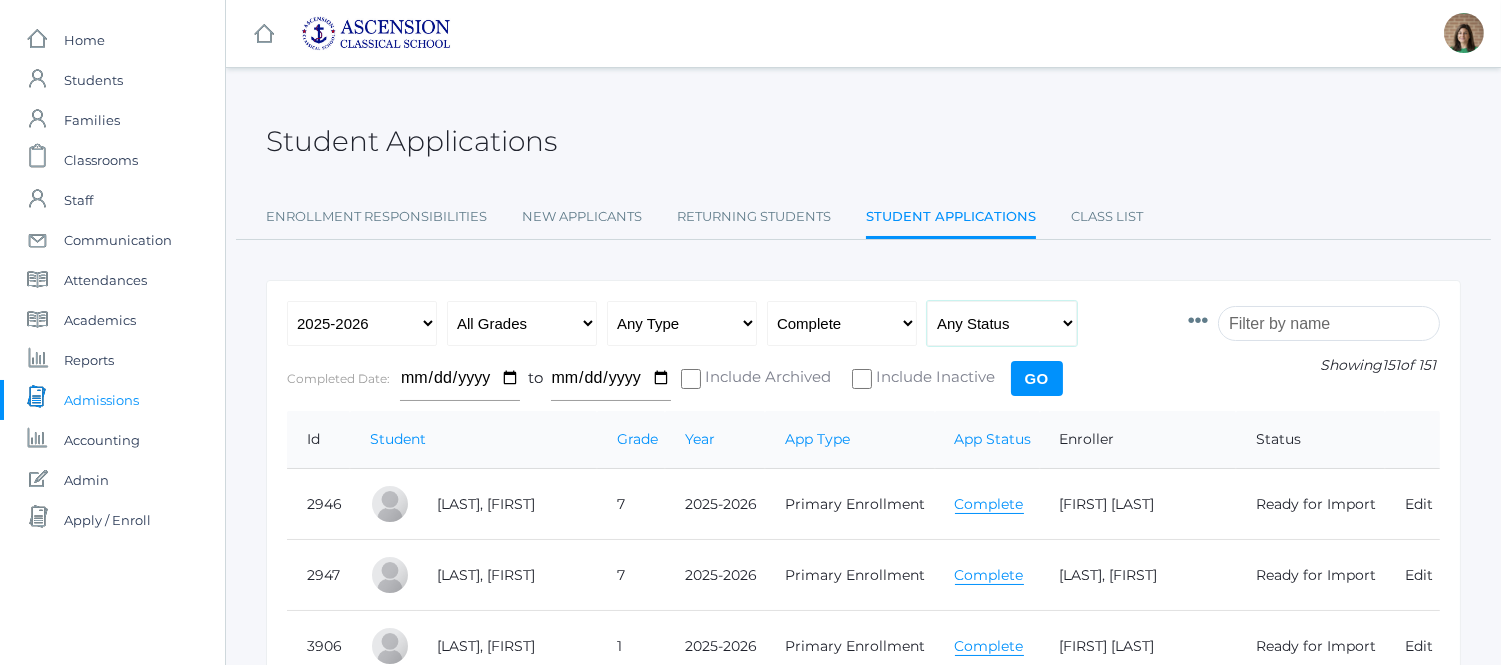 click on "Any Status
Ready to Send
Sent
Done
Ready to Import
Imported" at bounding box center (1002, 323) 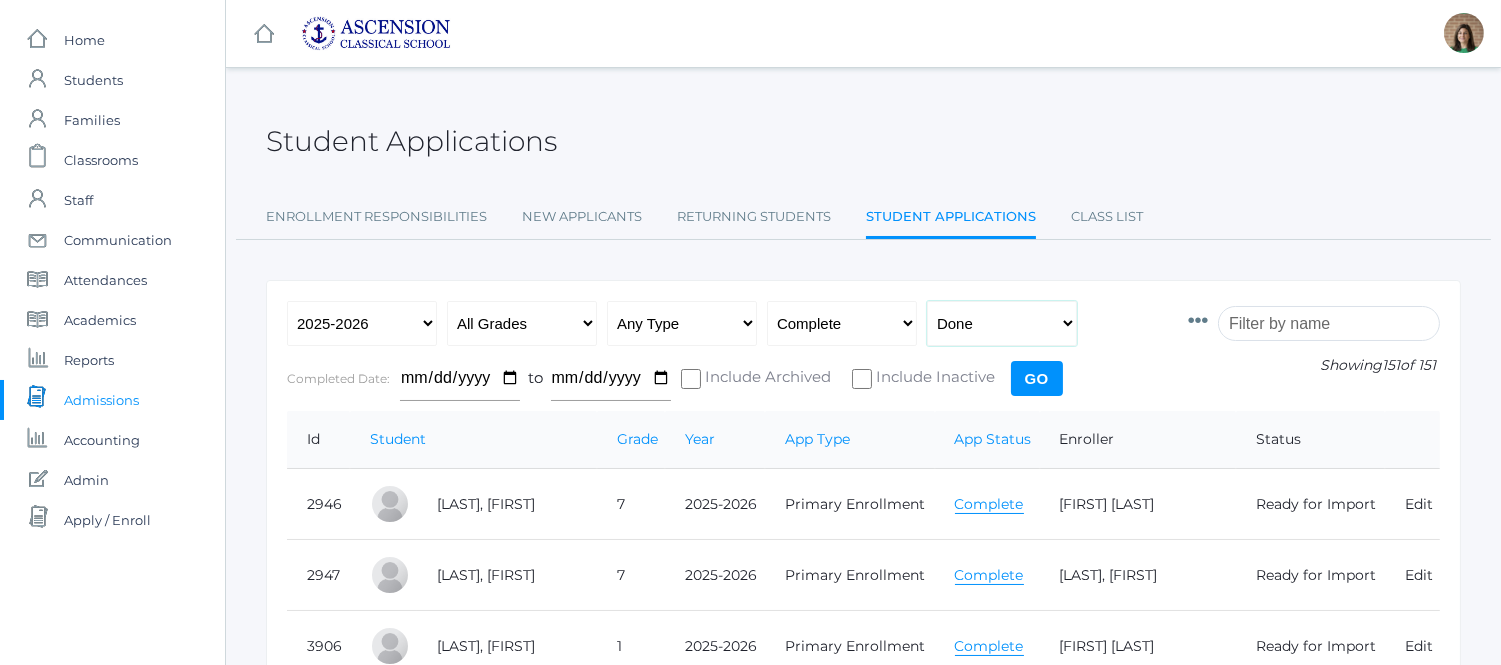 click on "Any Status
Ready to Send
Sent
Done
Ready to Import
Imported" at bounding box center (1002, 323) 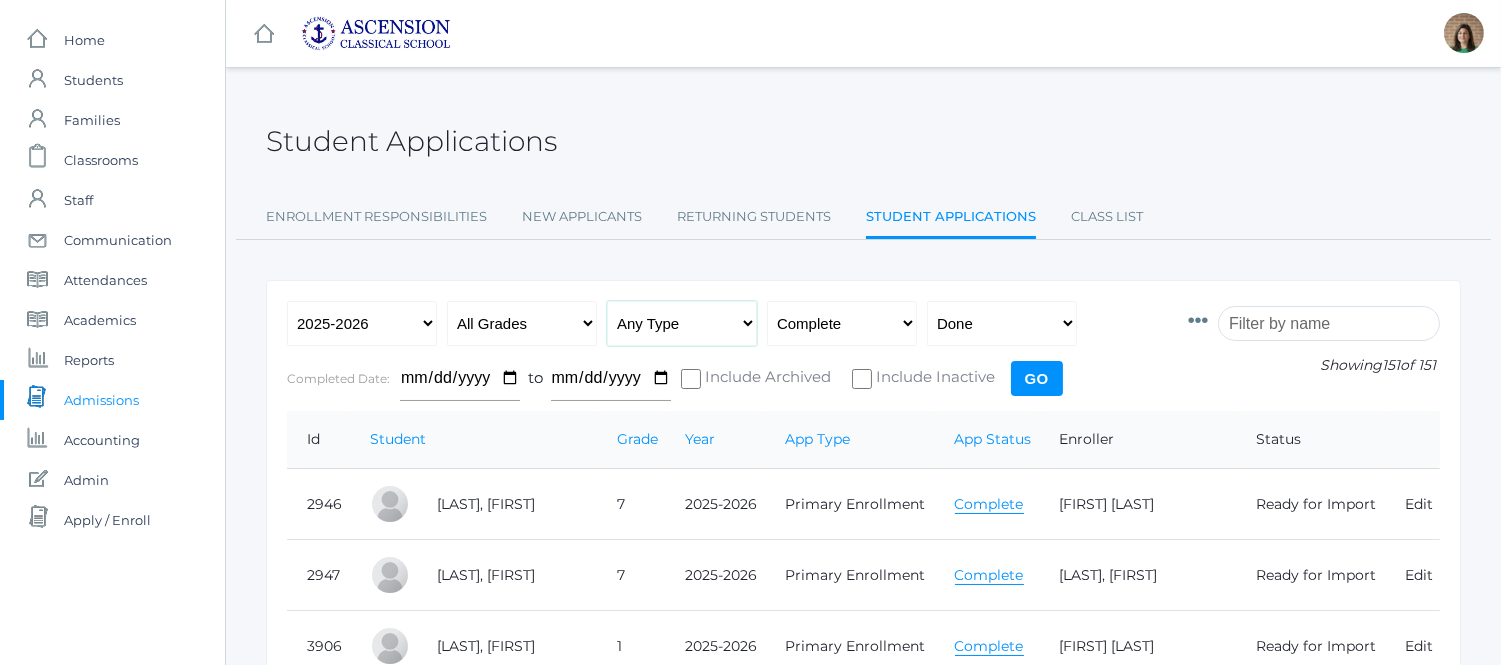 click on "Any Type
New Student
- Promoted
- Not Promoted
All Enrollment
- Primary
- Secondary
Re-Enrollment" at bounding box center (682, 323) 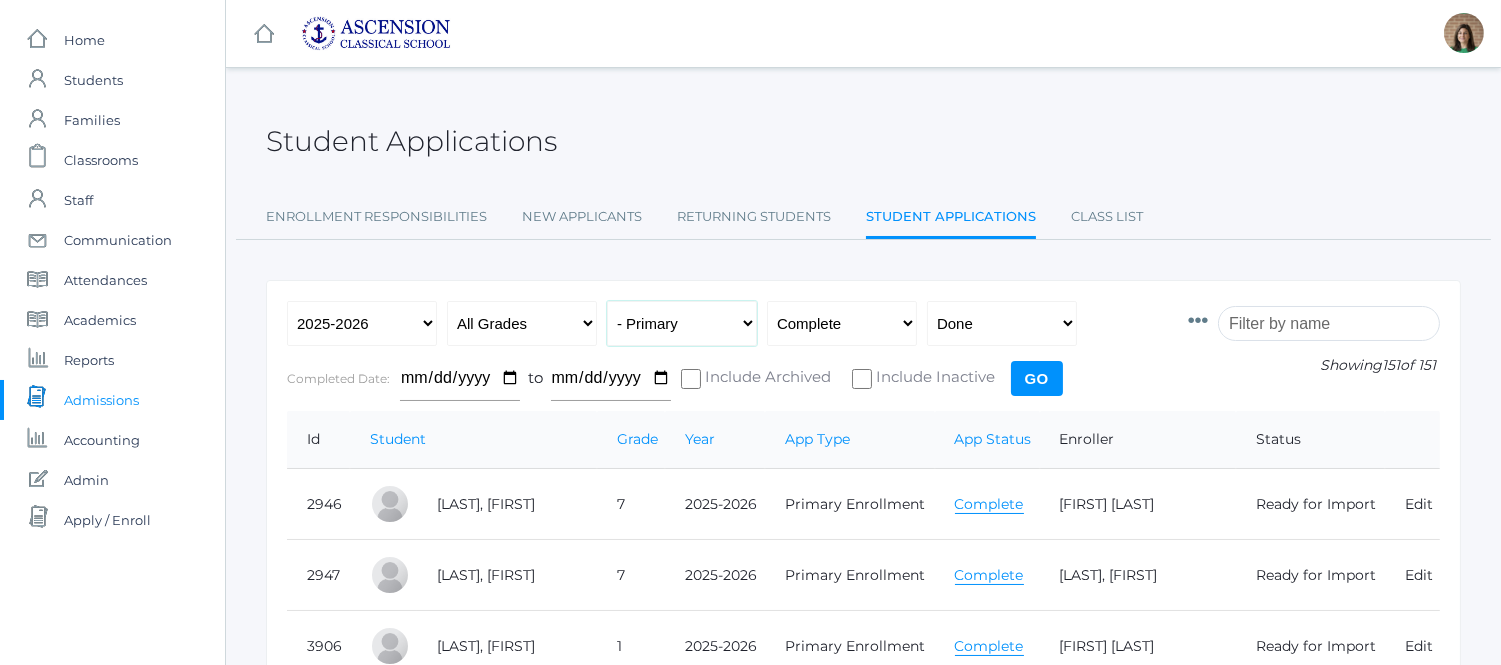 click on "Any Type
New Student
- Promoted
- Not Promoted
All Enrollment
- Primary
- Secondary
Re-Enrollment" at bounding box center (682, 323) 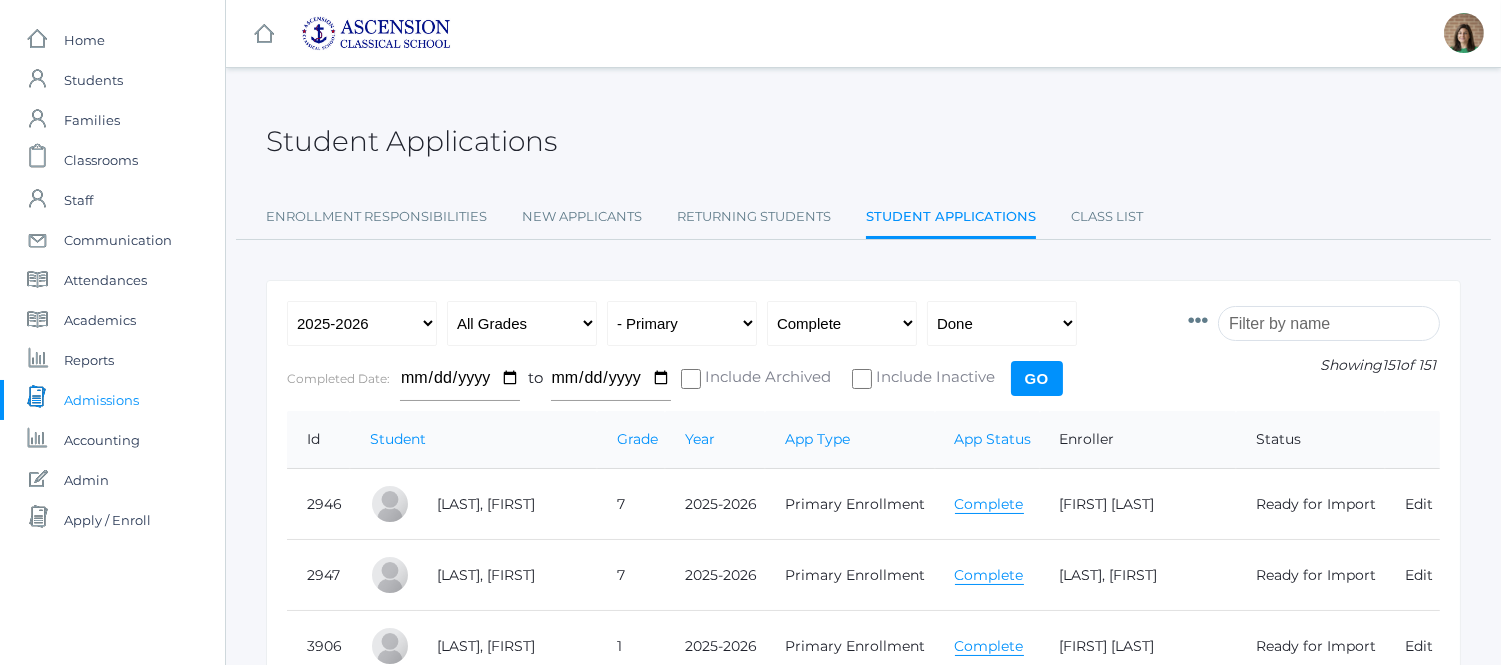 click on "Go" at bounding box center (1037, 378) 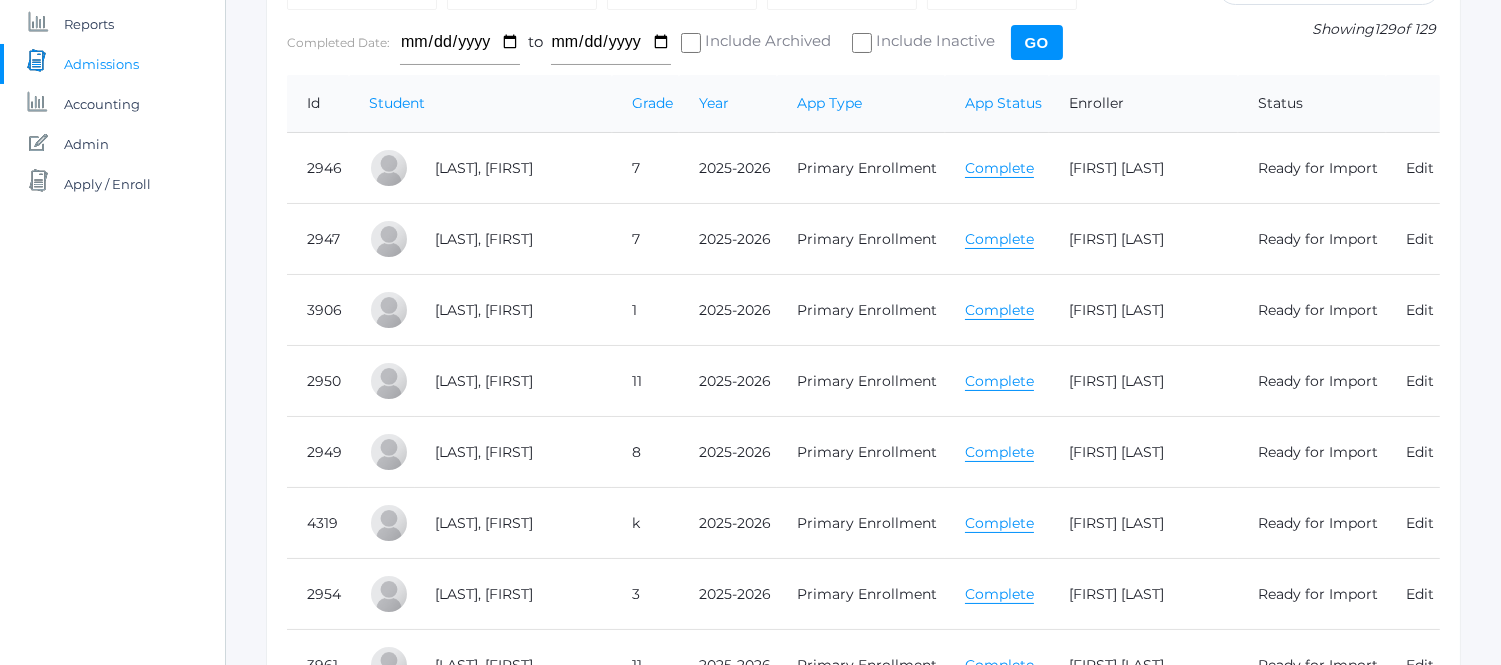 scroll, scrollTop: 356, scrollLeft: 0, axis: vertical 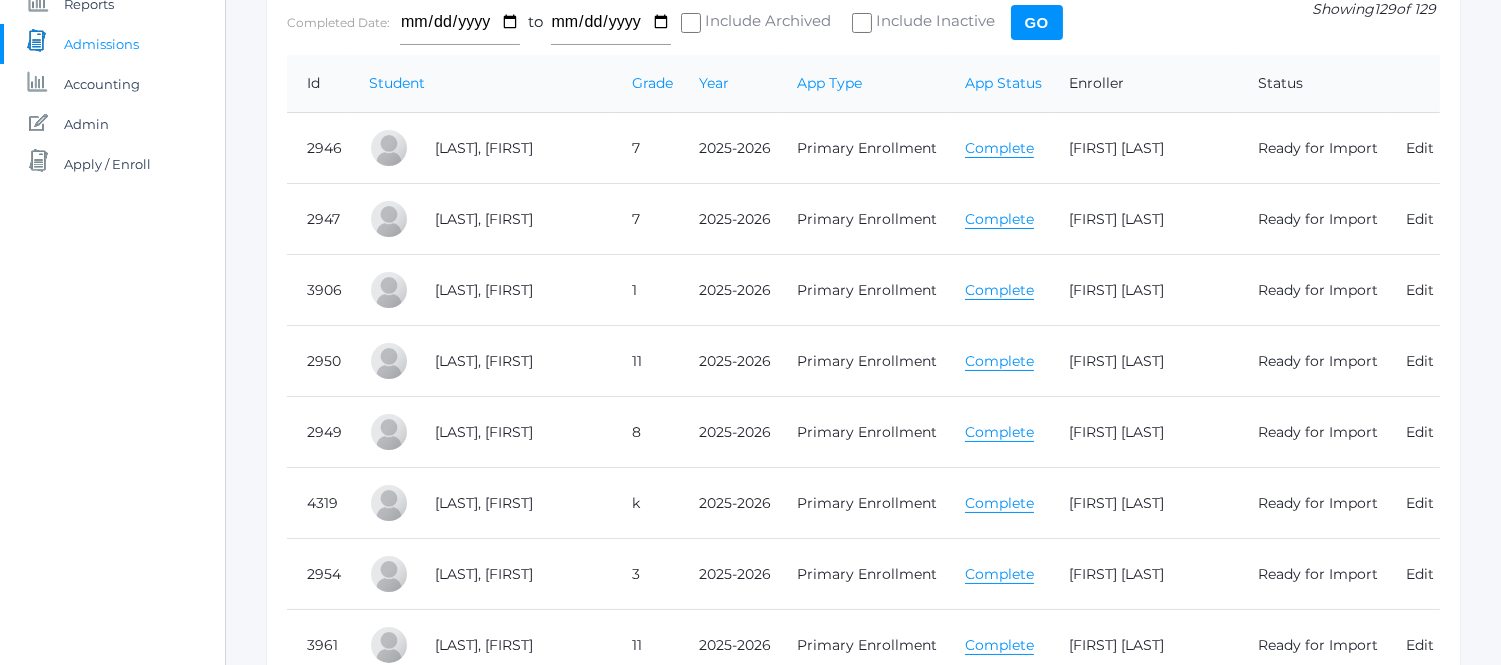 click on "Showing  129  of 129" at bounding box center (1314, 9) 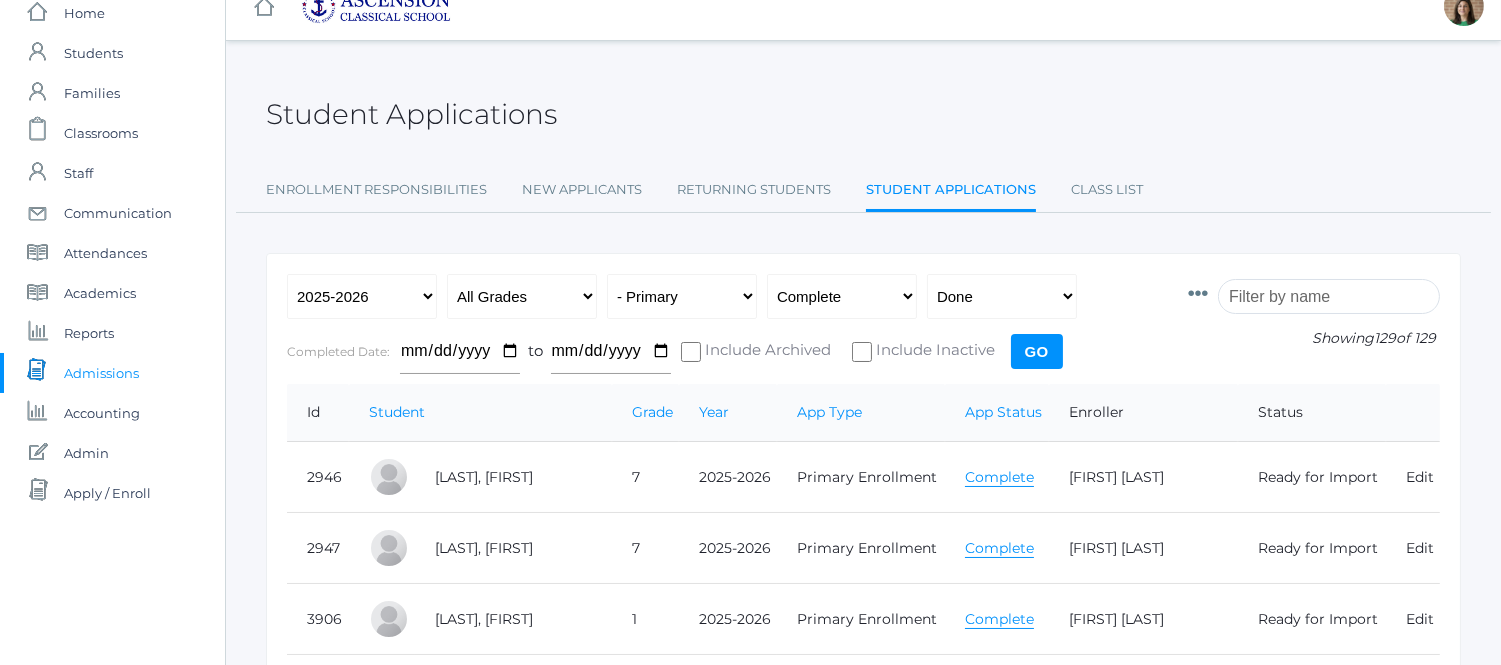 scroll, scrollTop: 0, scrollLeft: 0, axis: both 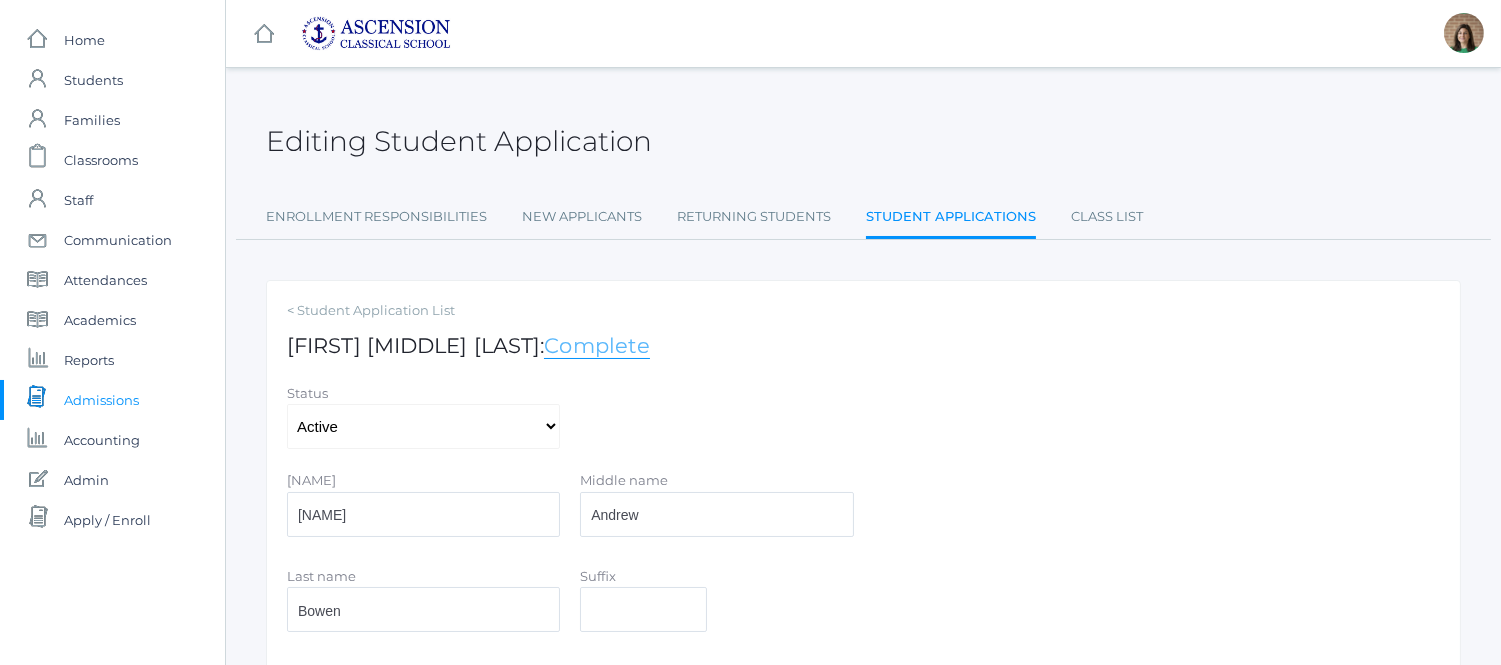 click on "Complete" at bounding box center [597, 346] 